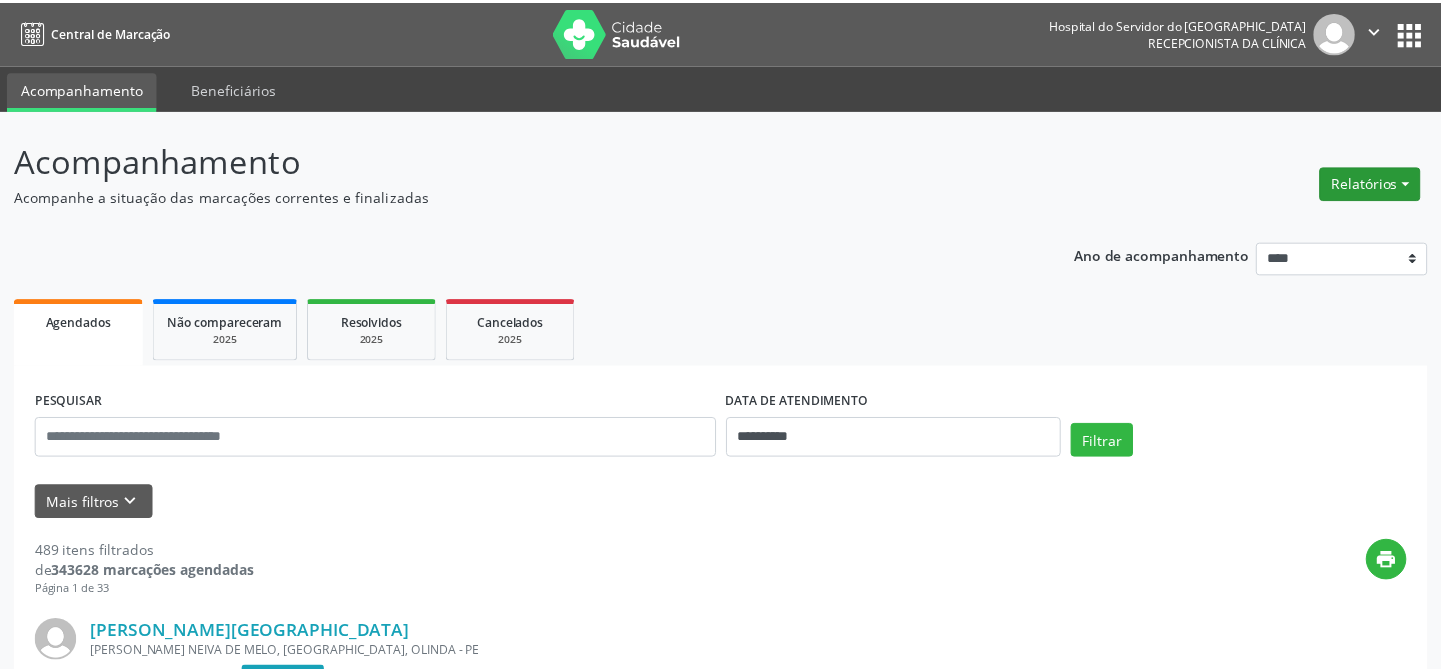 scroll, scrollTop: 0, scrollLeft: 0, axis: both 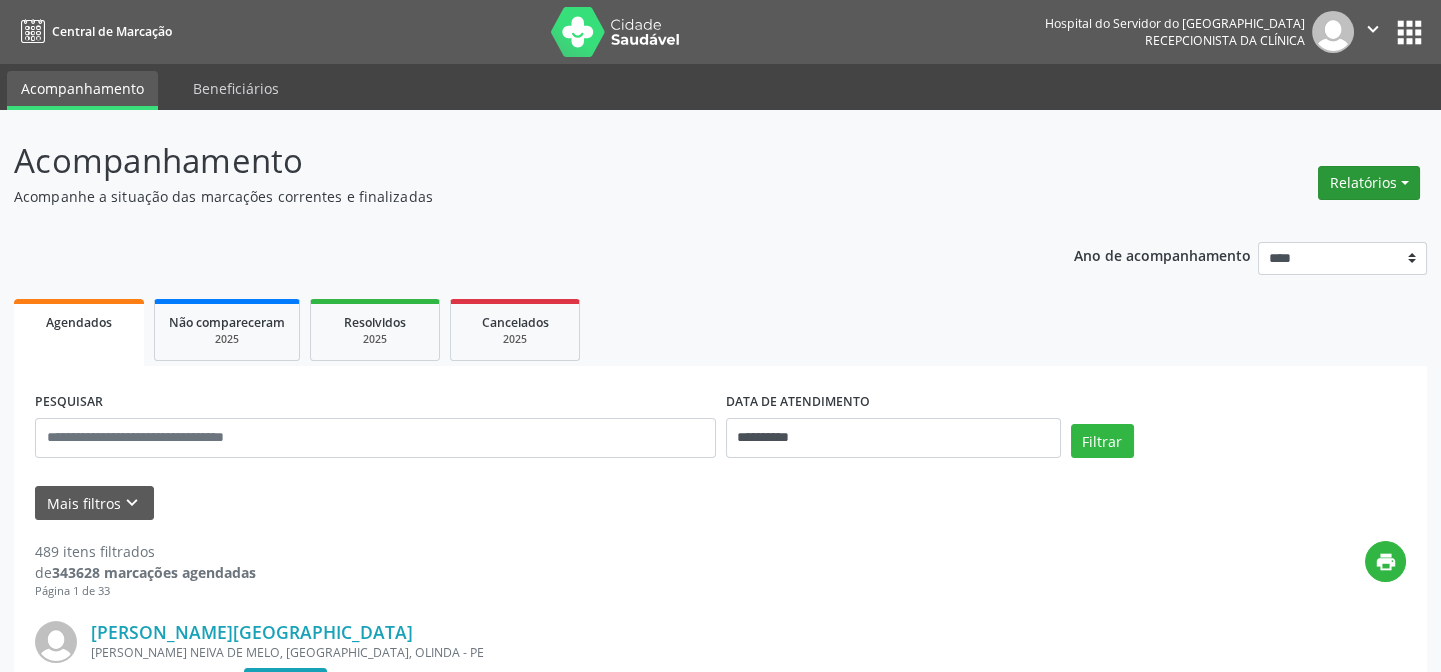 click on "Relatórios" at bounding box center [1369, 183] 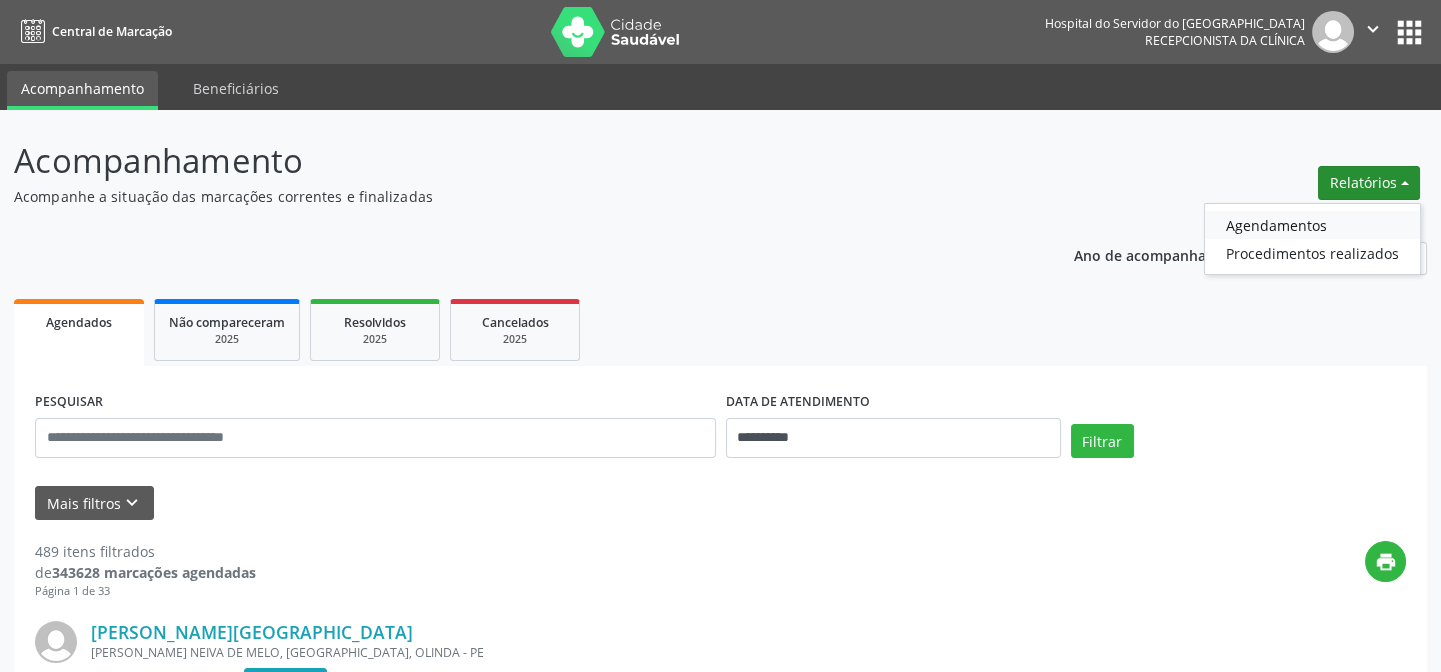 click on "Agendamentos" at bounding box center [1312, 225] 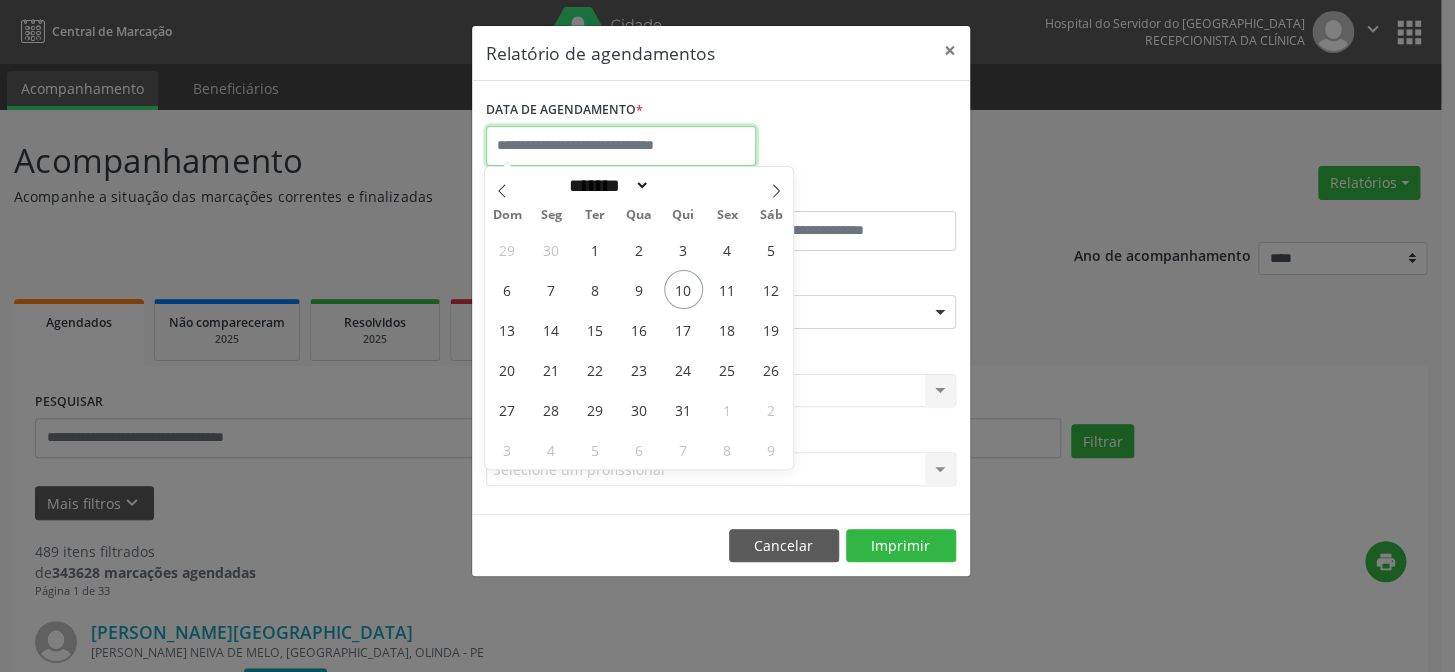 click at bounding box center (621, 146) 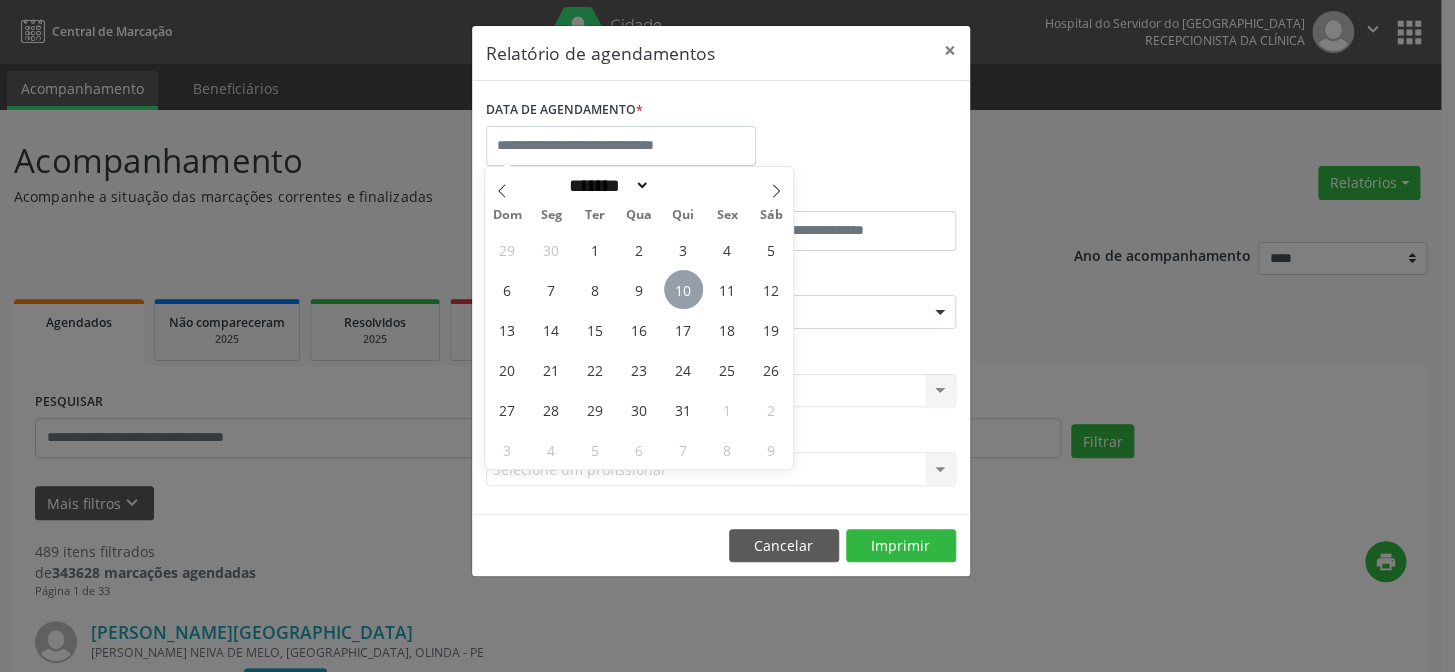 click on "10" at bounding box center [683, 289] 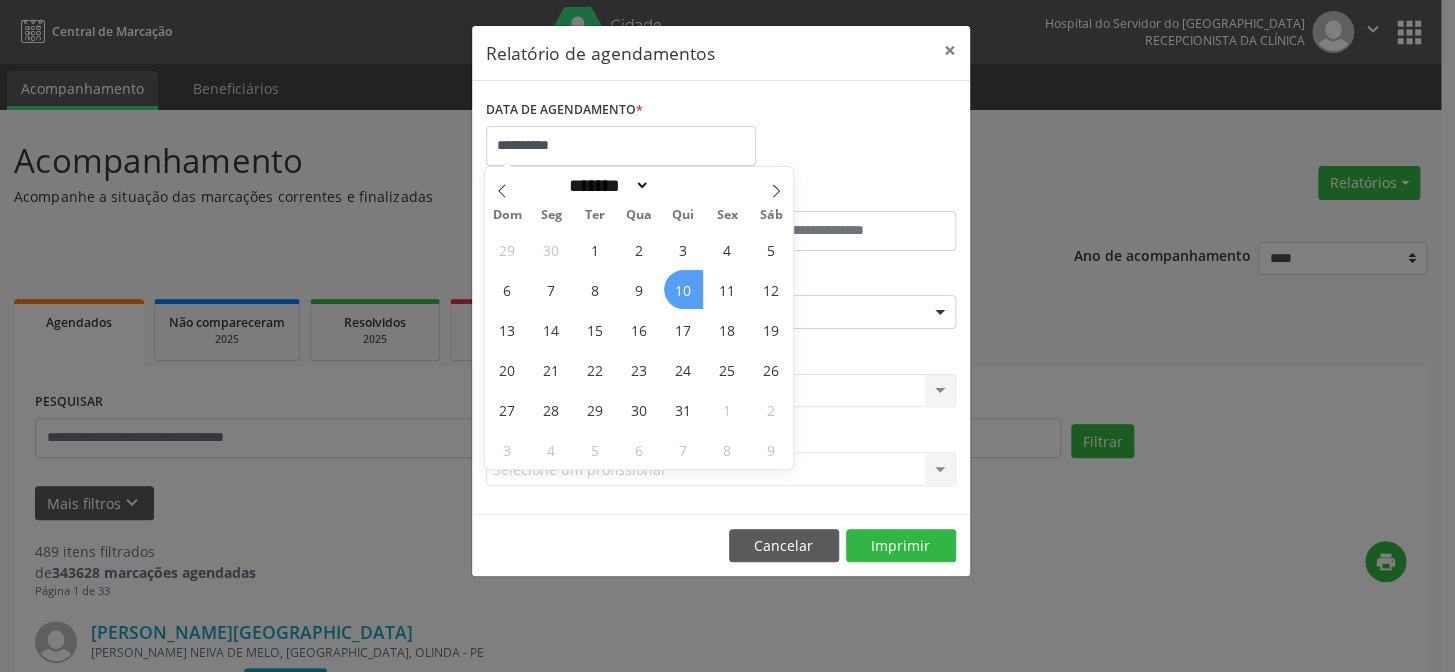 click on "10" at bounding box center [683, 289] 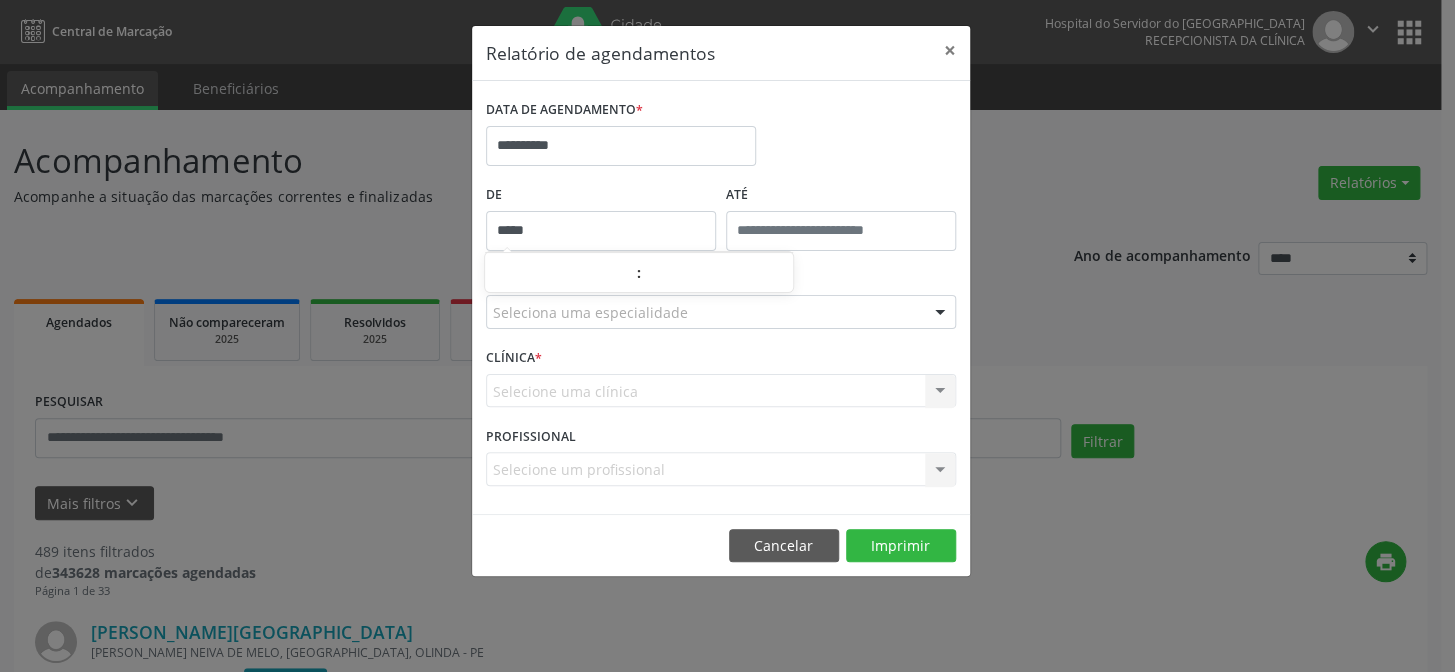 click on "*****" at bounding box center [601, 231] 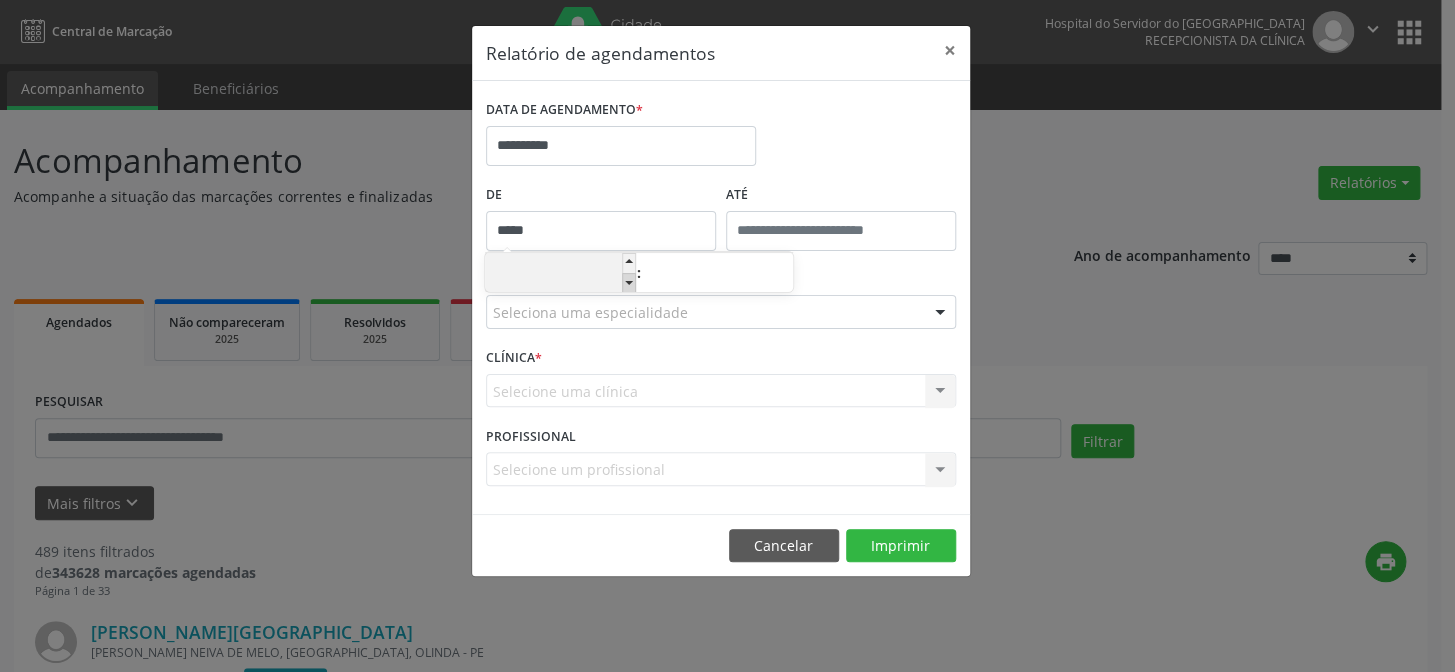 click at bounding box center (629, 283) 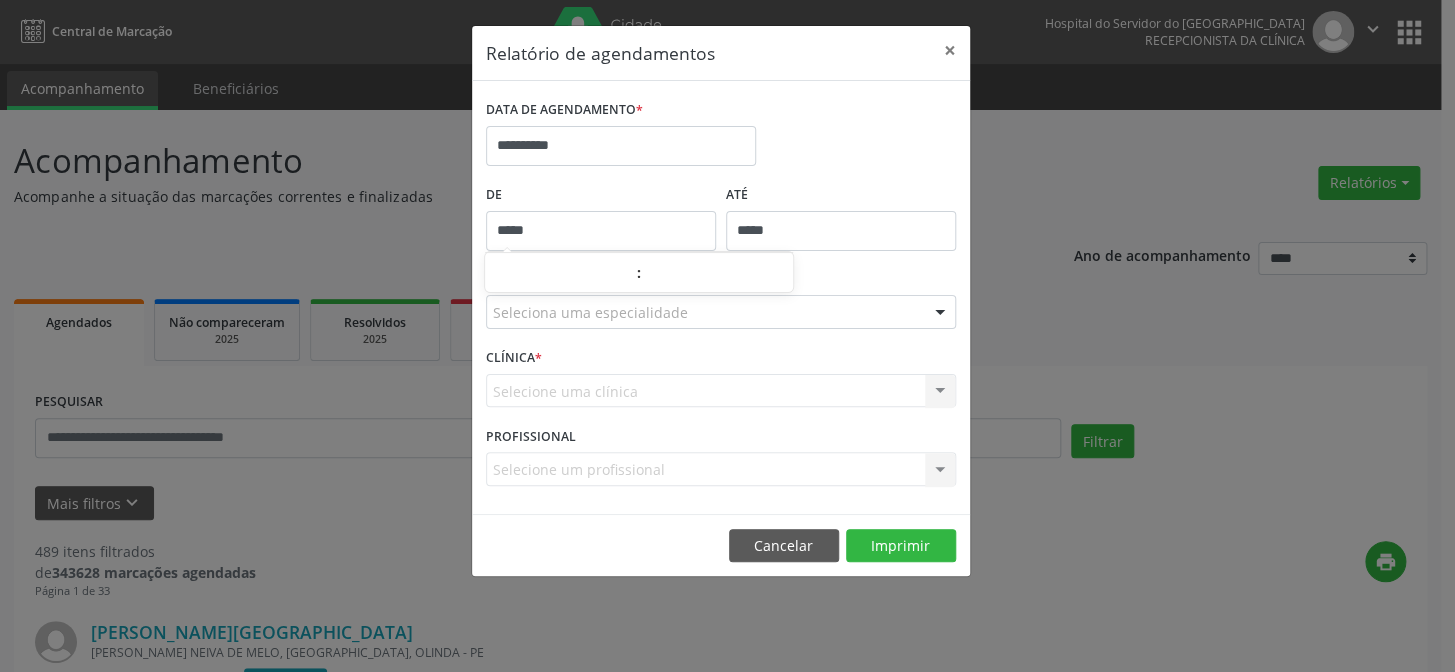 click on "*****" at bounding box center (841, 231) 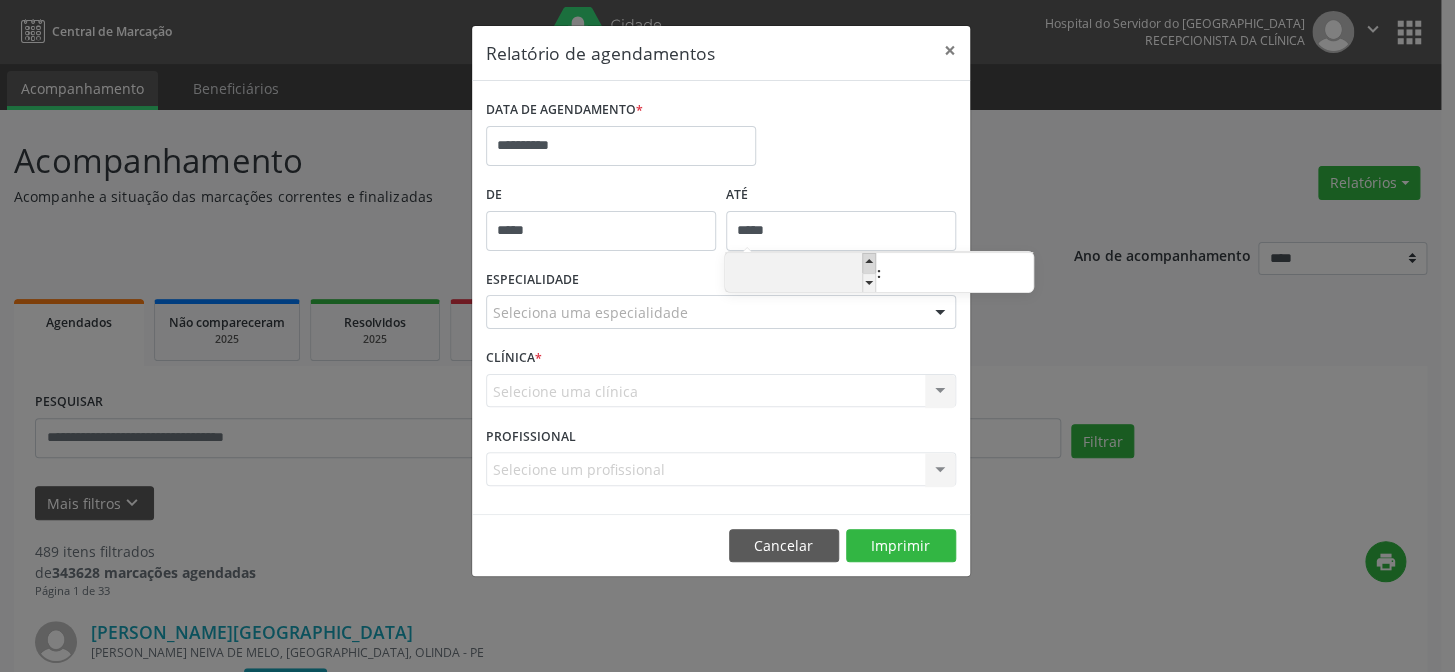 click at bounding box center (869, 263) 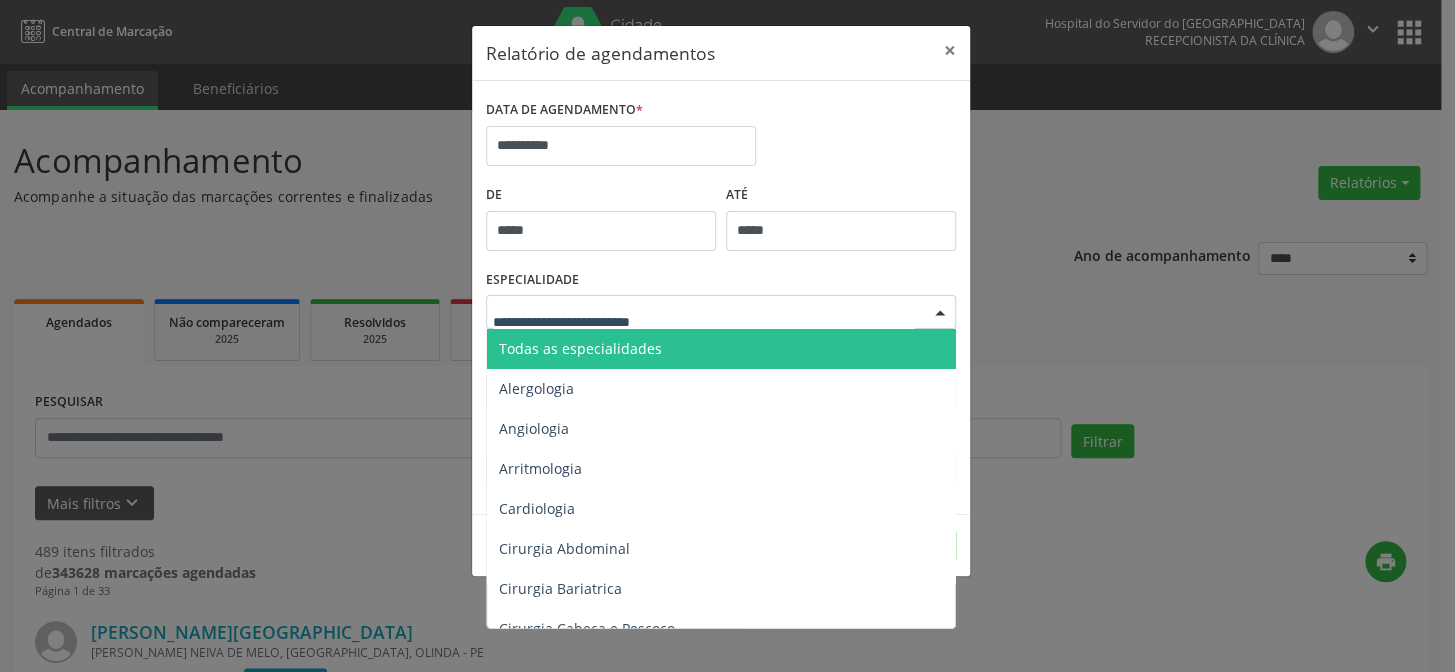 click at bounding box center [940, 313] 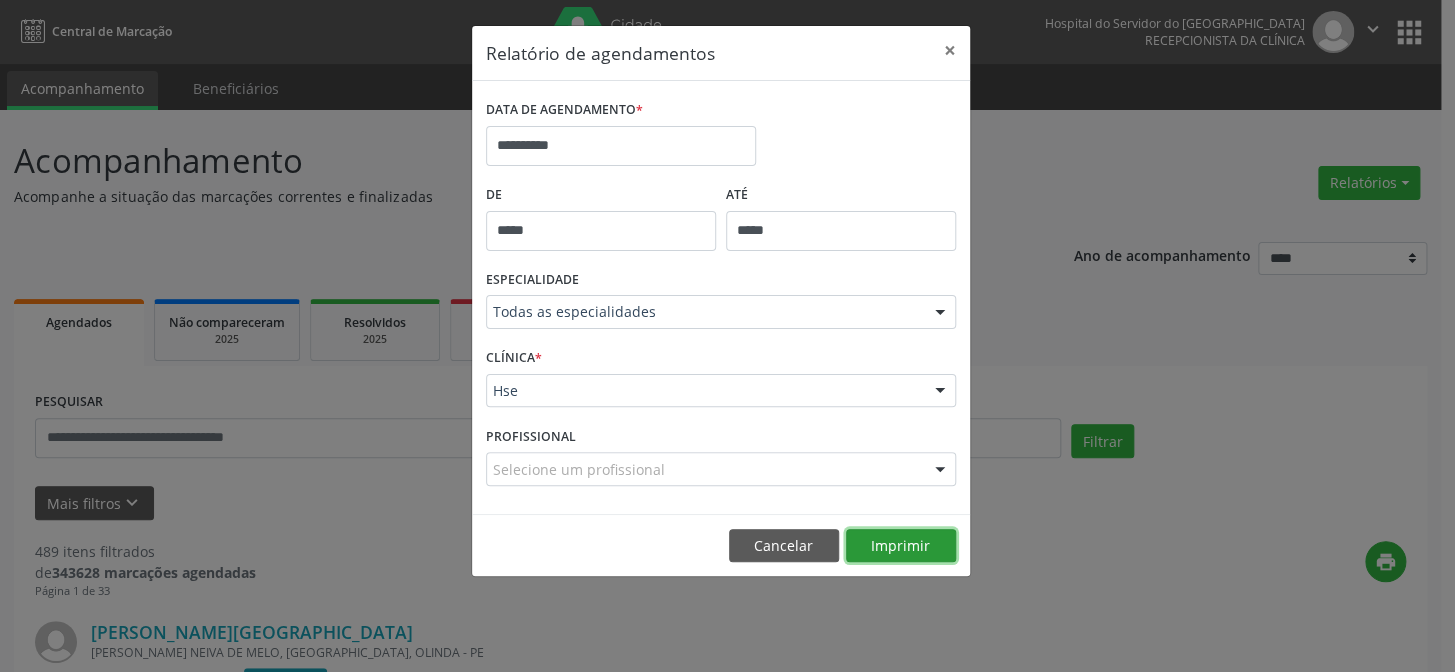 click on "Imprimir" at bounding box center (901, 546) 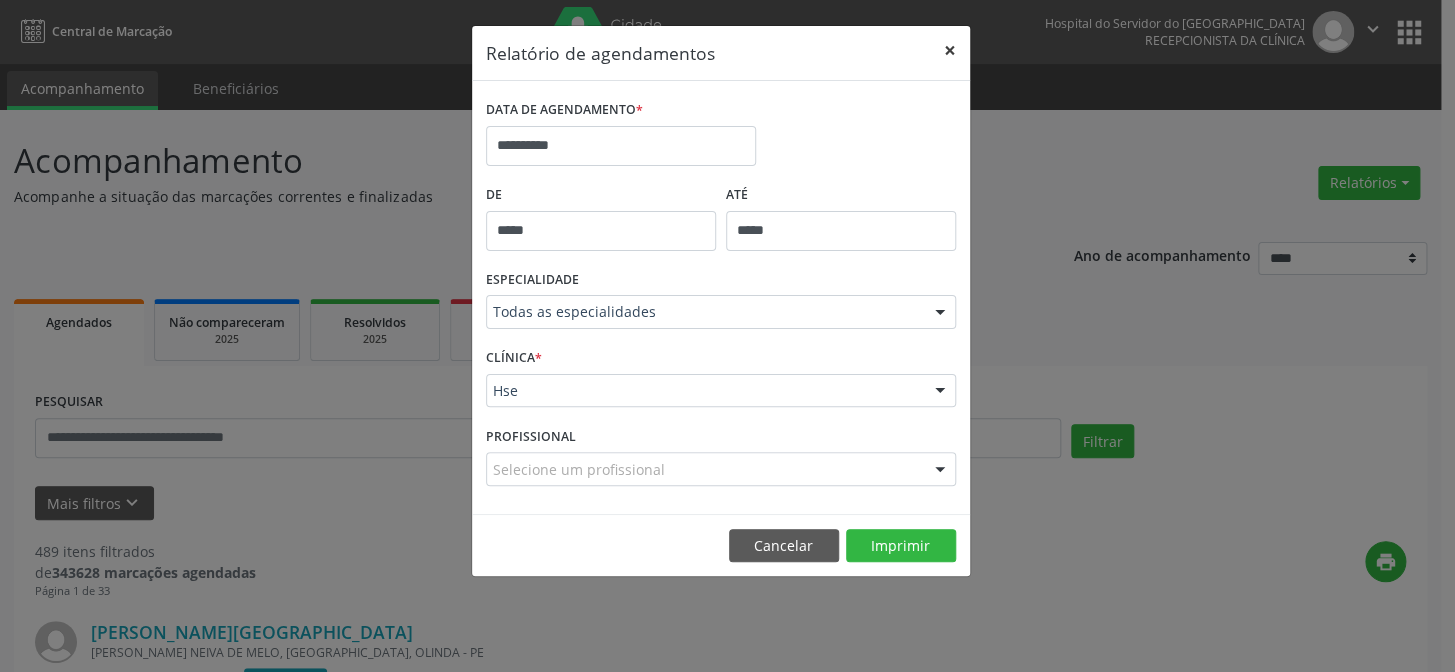 click on "×" at bounding box center [950, 50] 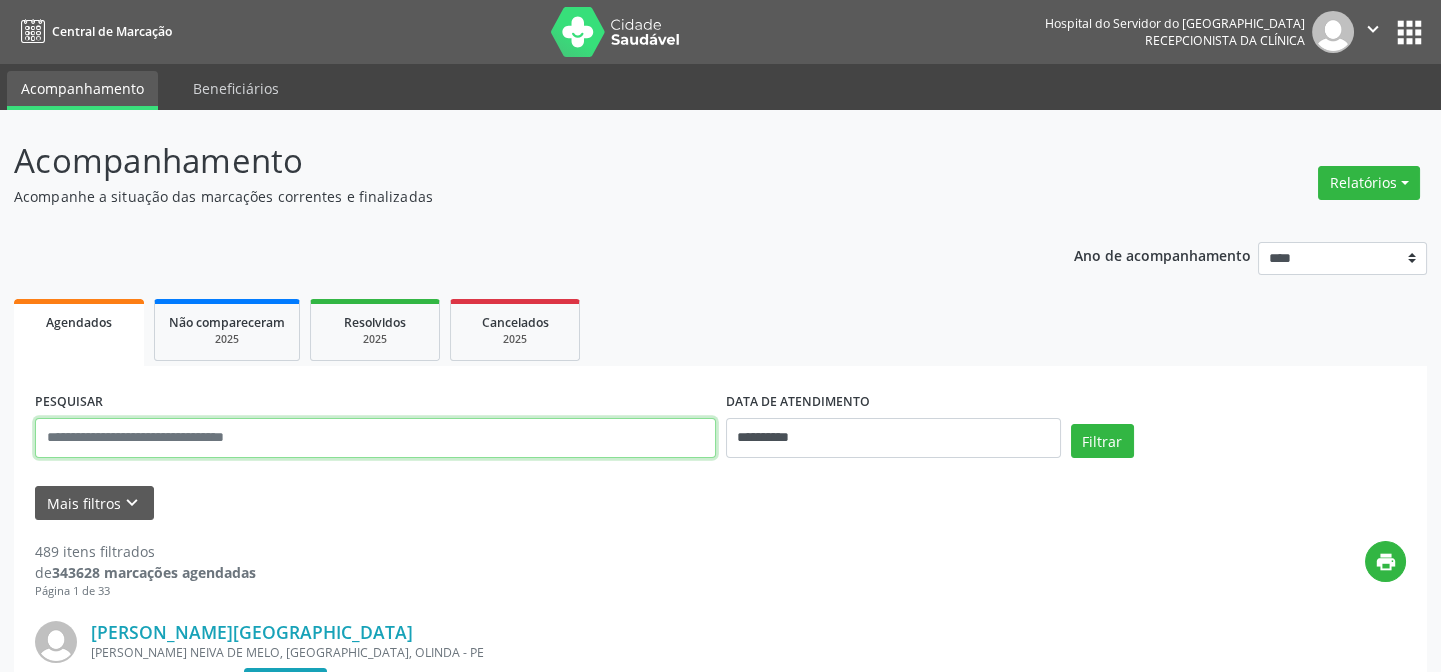 click at bounding box center (375, 438) 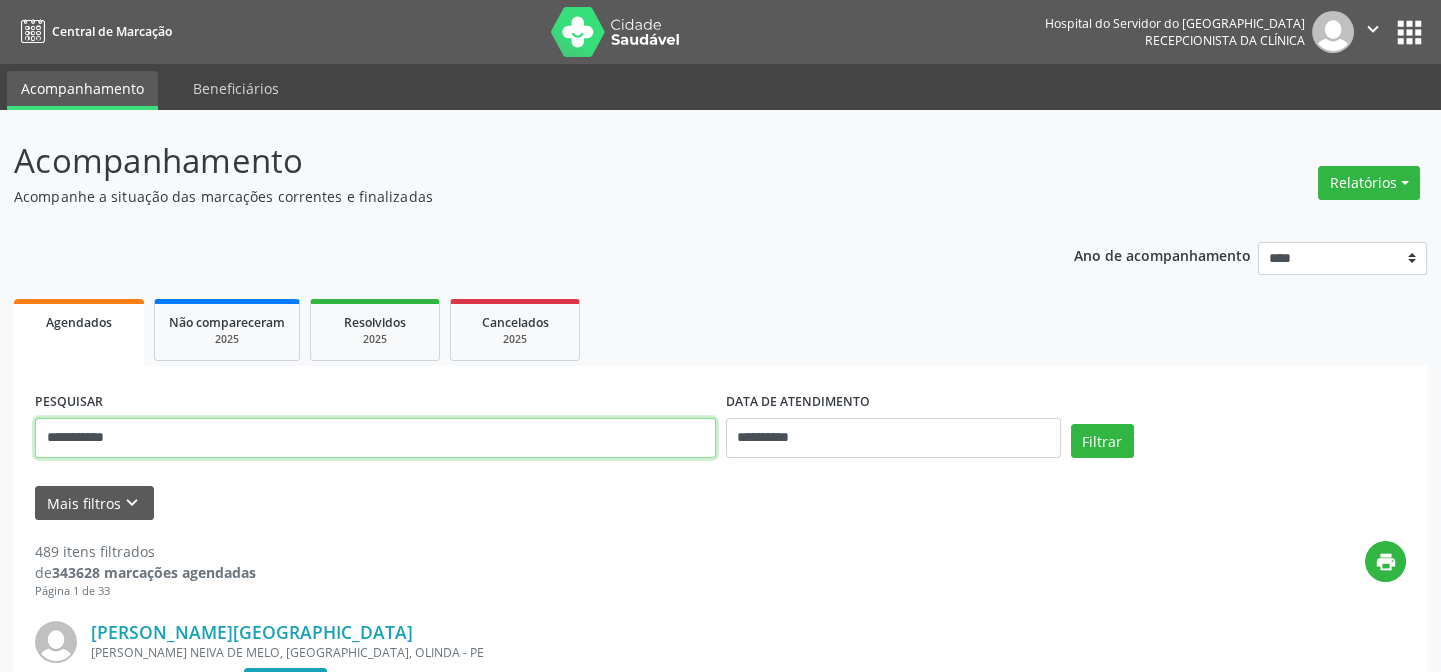type on "**********" 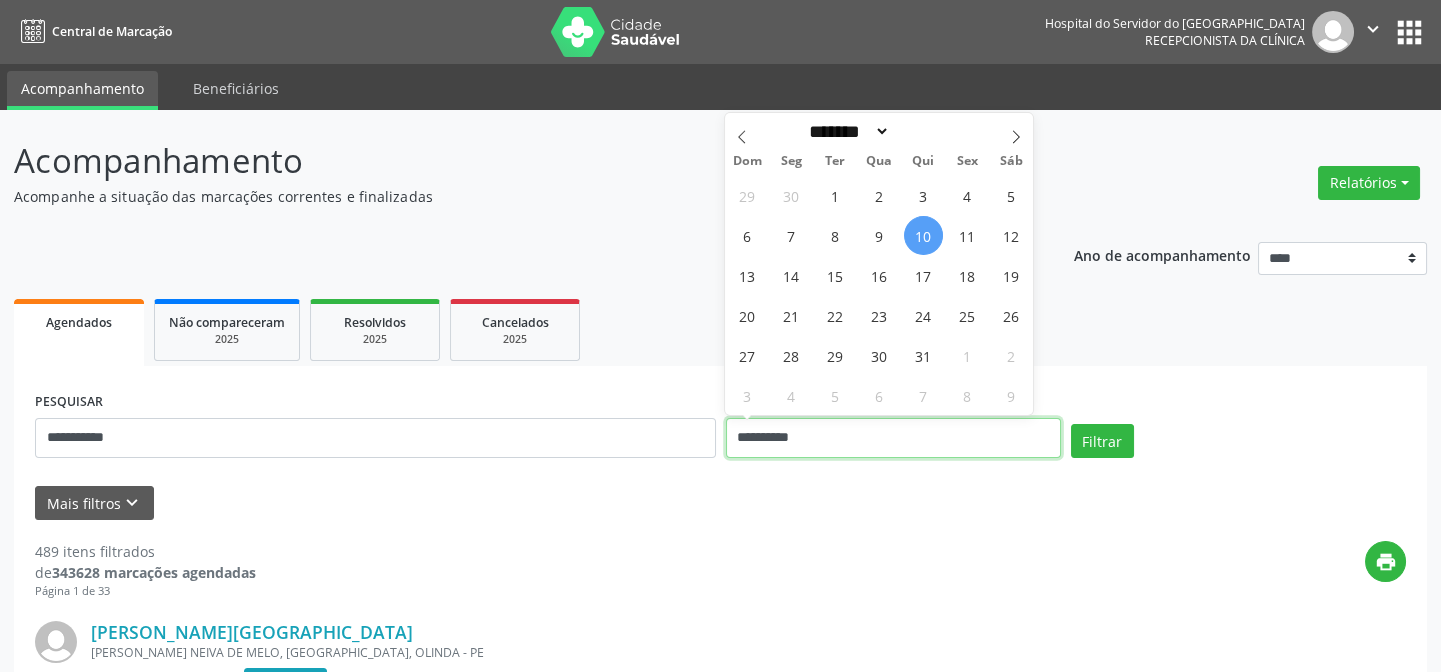 click on "**********" at bounding box center [893, 438] 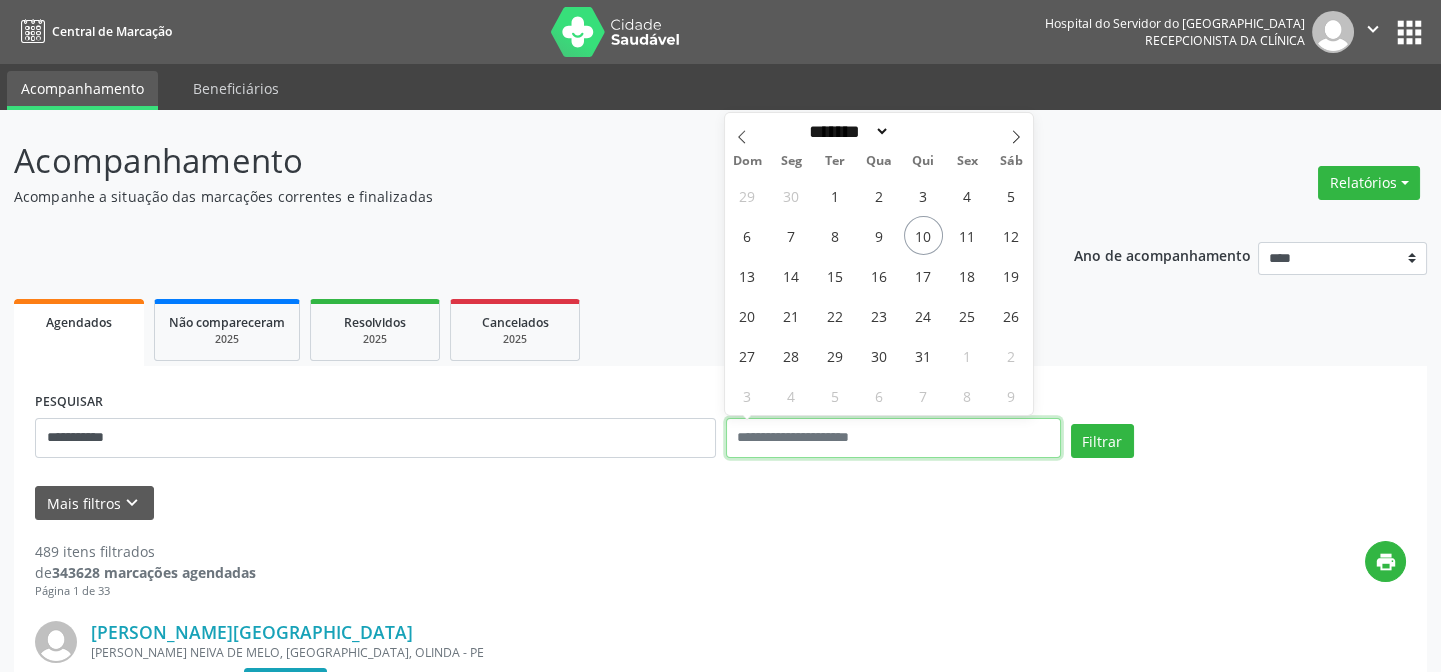 click on "Filtrar" at bounding box center [1102, 441] 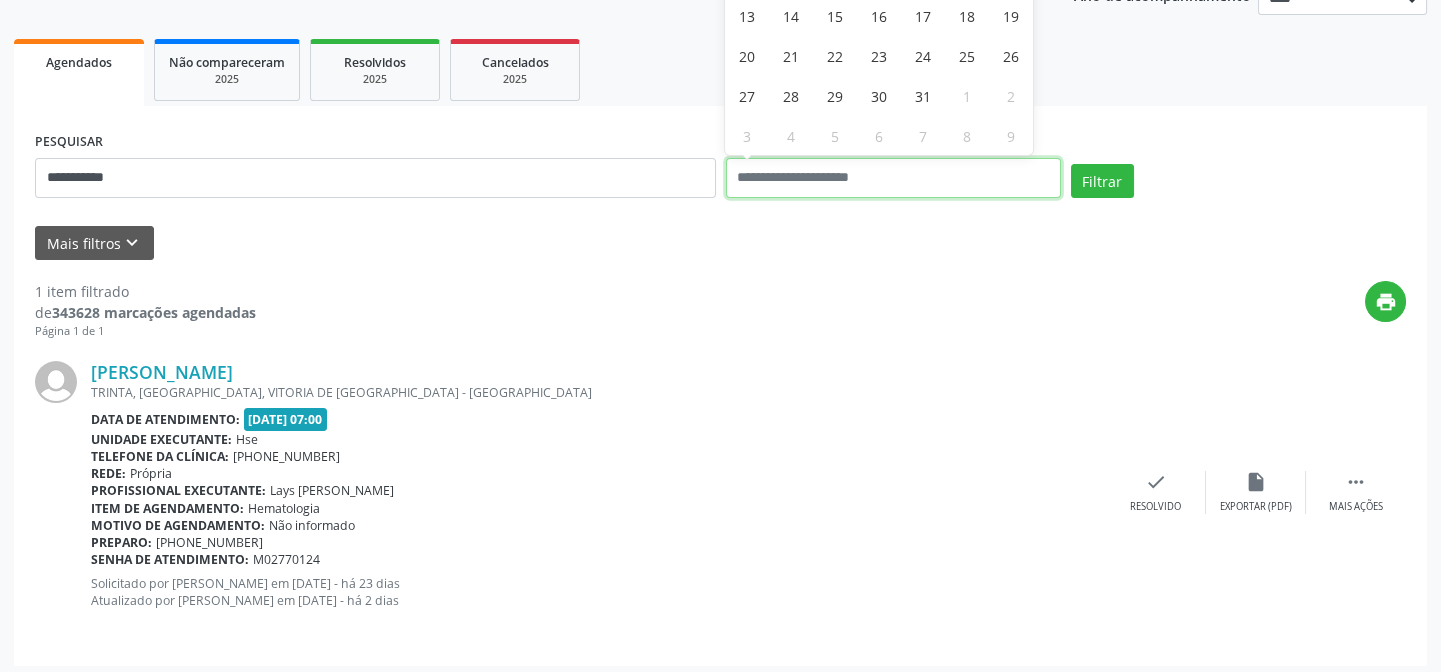 scroll, scrollTop: 267, scrollLeft: 0, axis: vertical 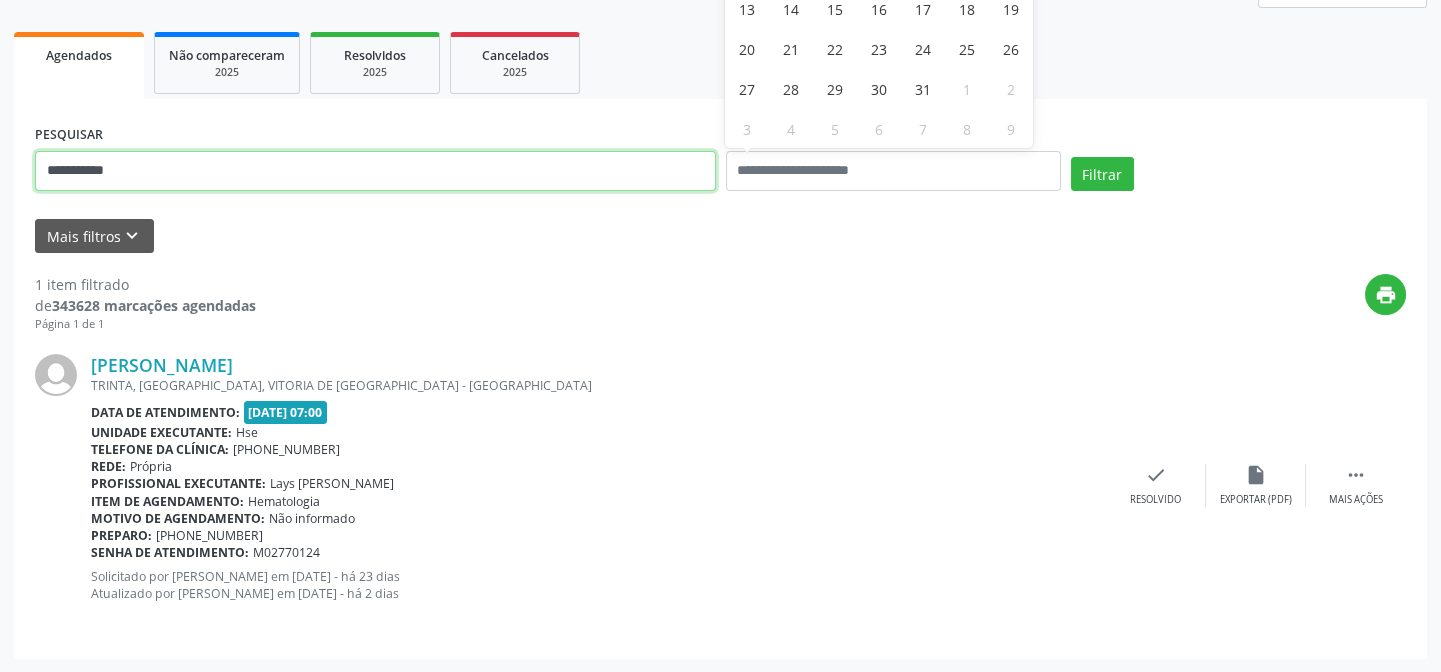 click on "**********" at bounding box center [375, 171] 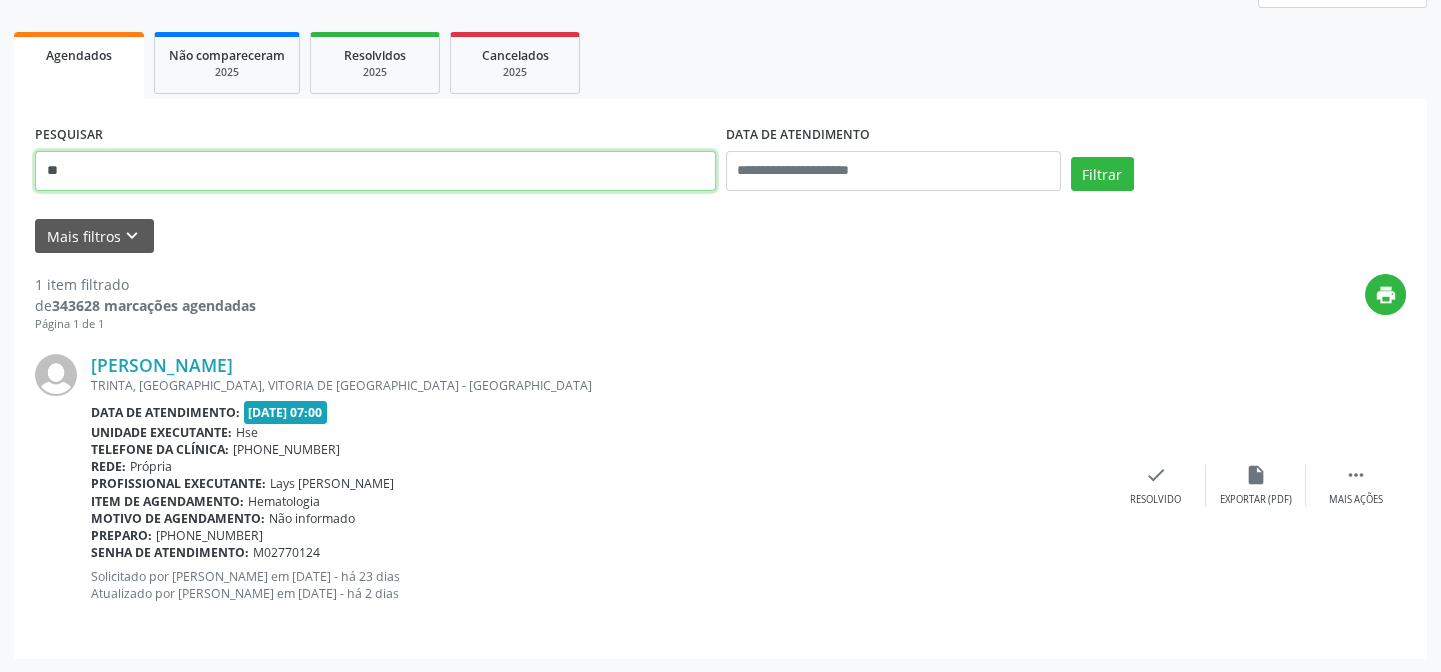 type on "*" 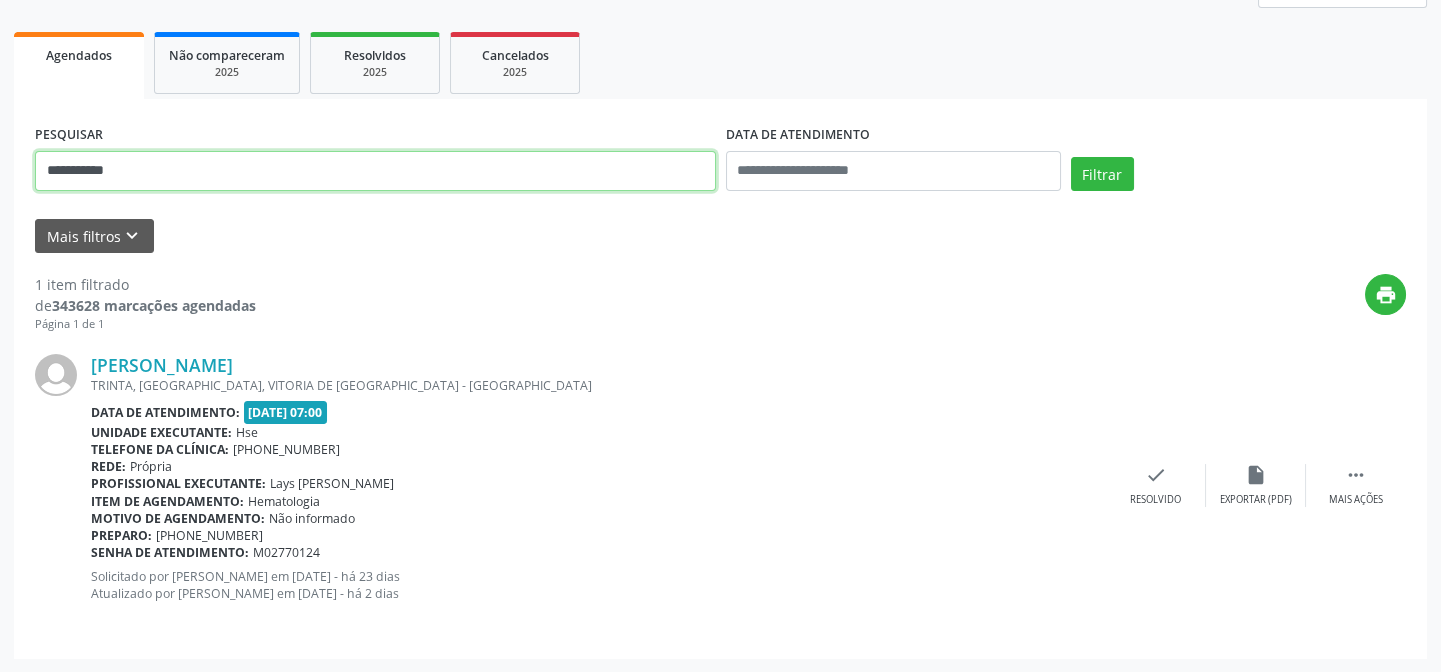 click on "Filtrar" at bounding box center [1102, 174] 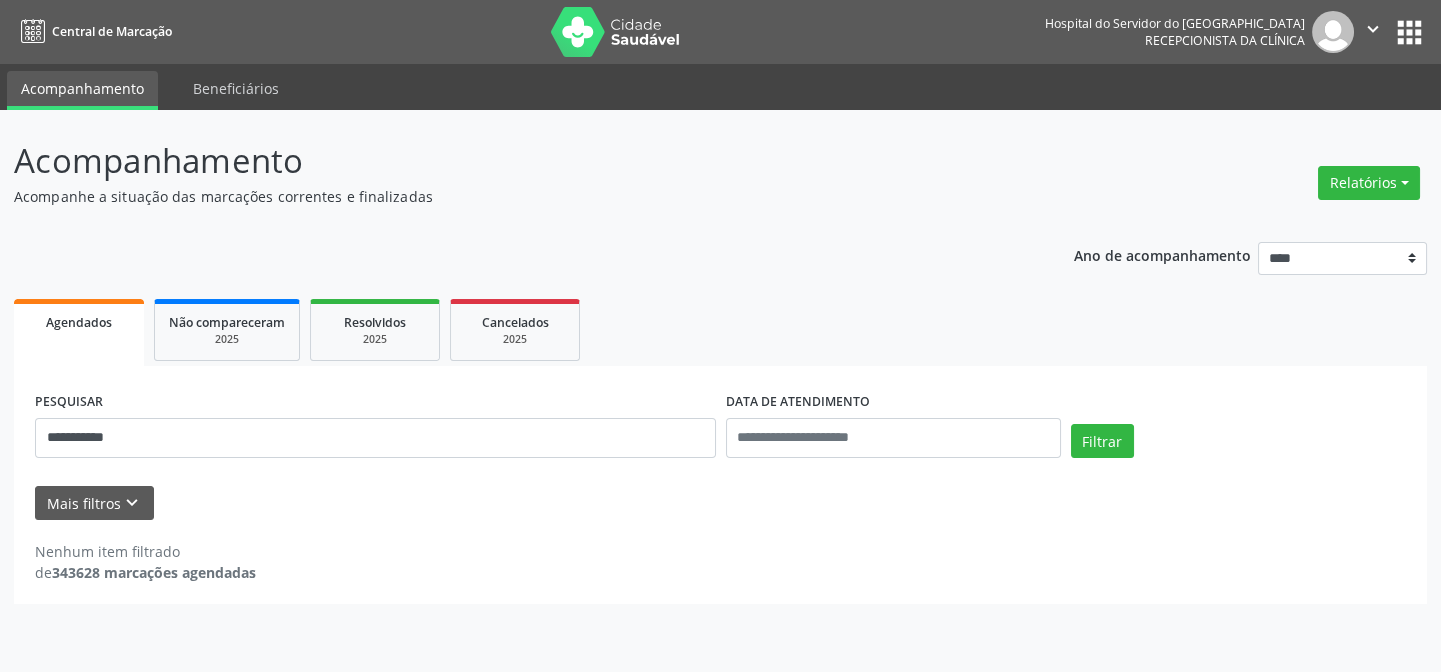 scroll, scrollTop: 0, scrollLeft: 0, axis: both 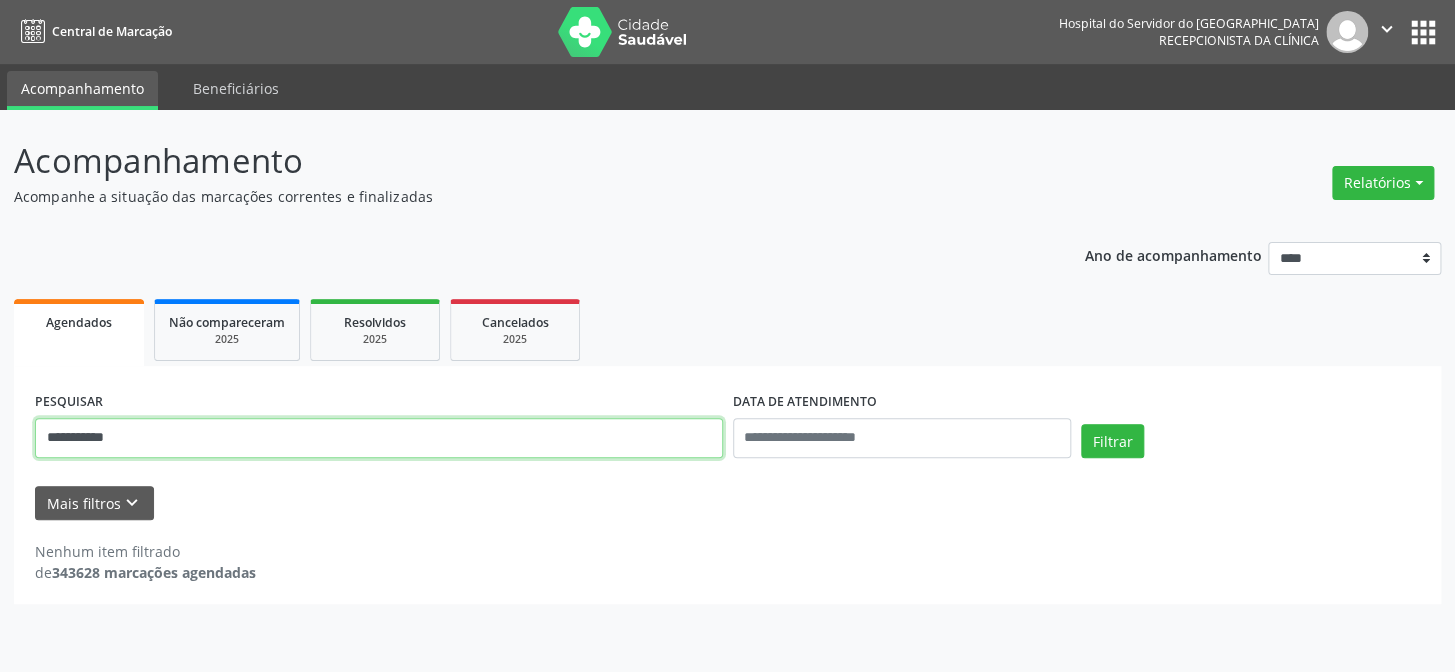 click on "**********" at bounding box center [379, 438] 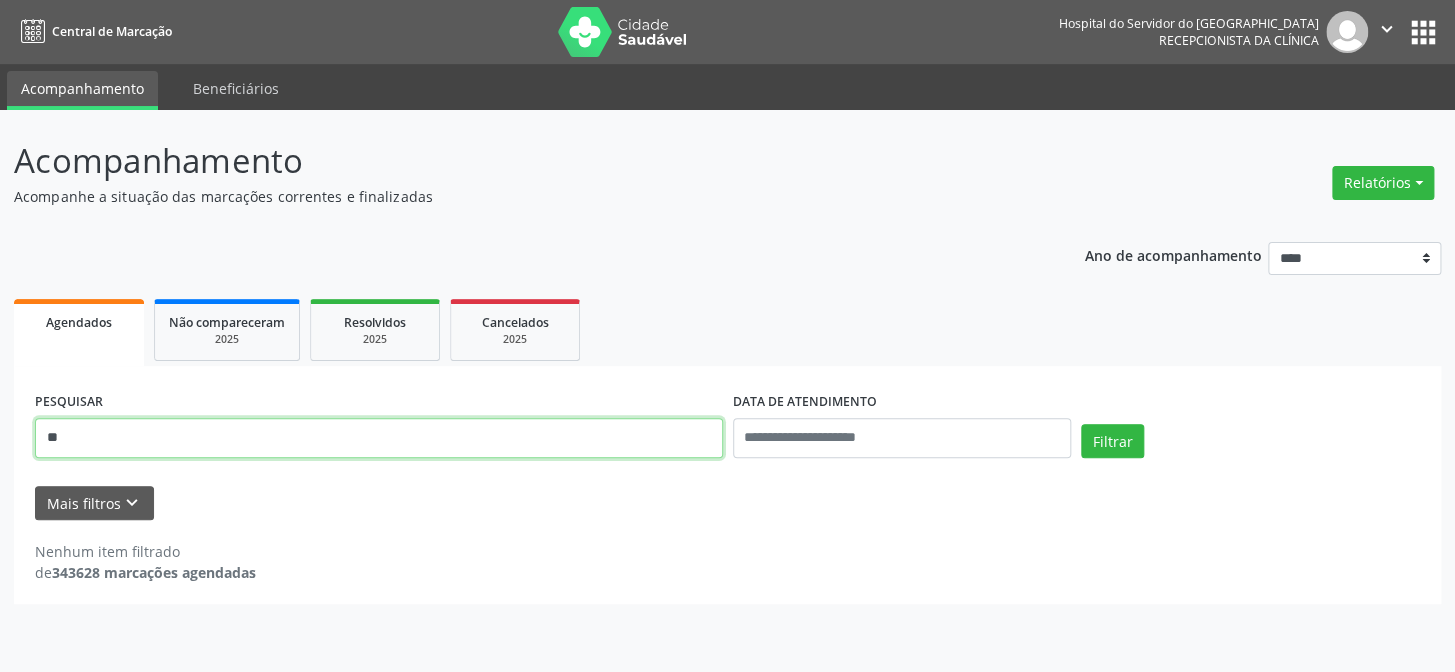 type on "*" 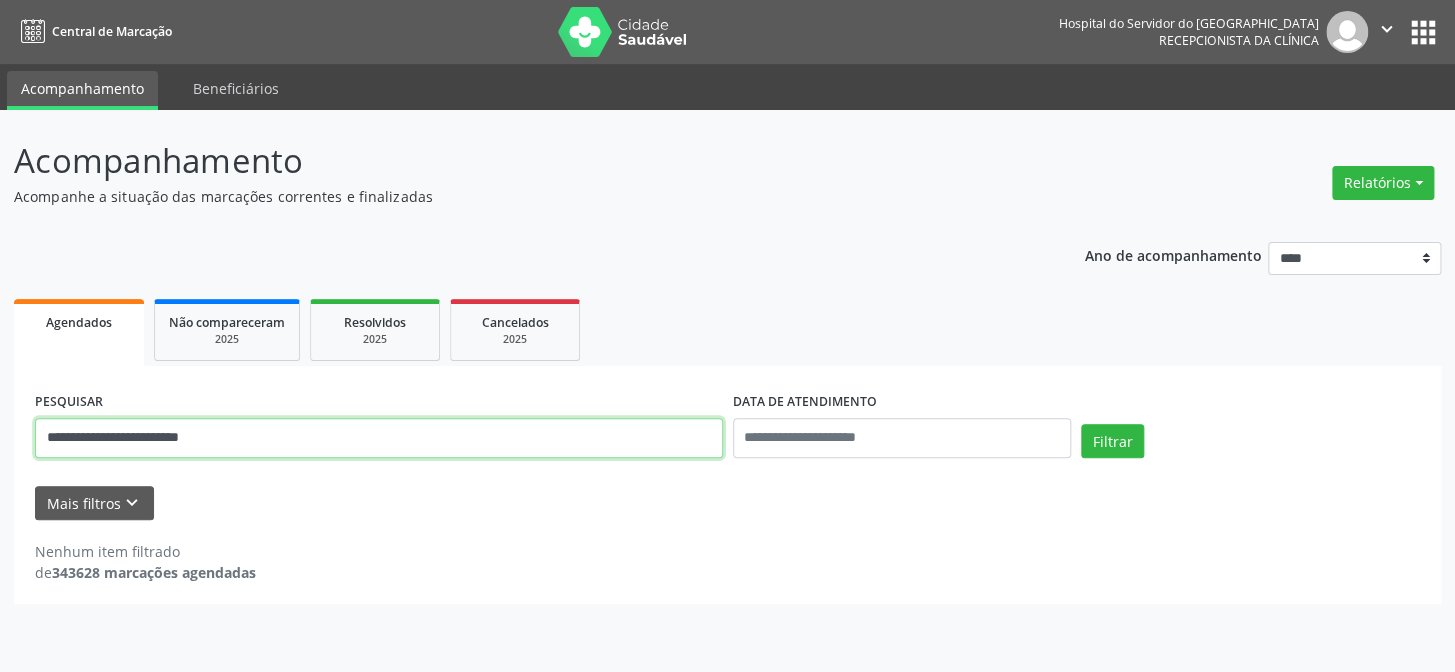 click on "Filtrar" at bounding box center (1112, 441) 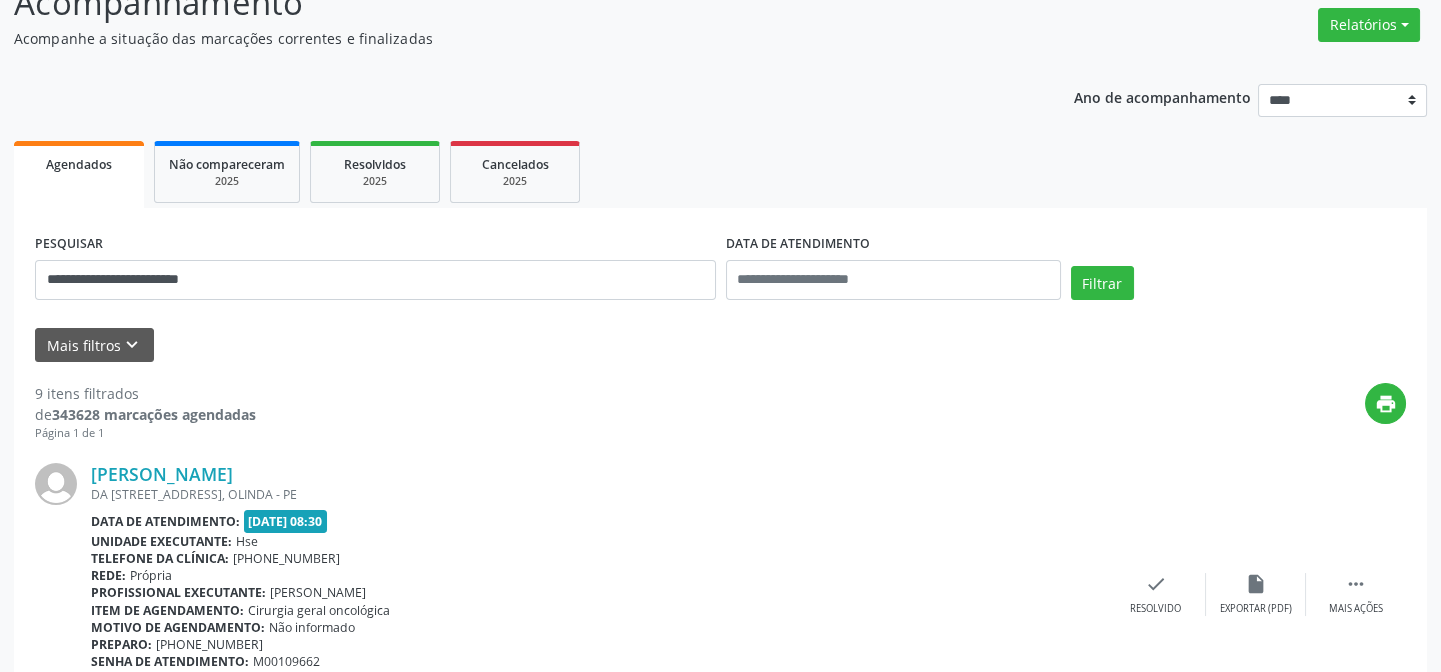 scroll, scrollTop: 0, scrollLeft: 0, axis: both 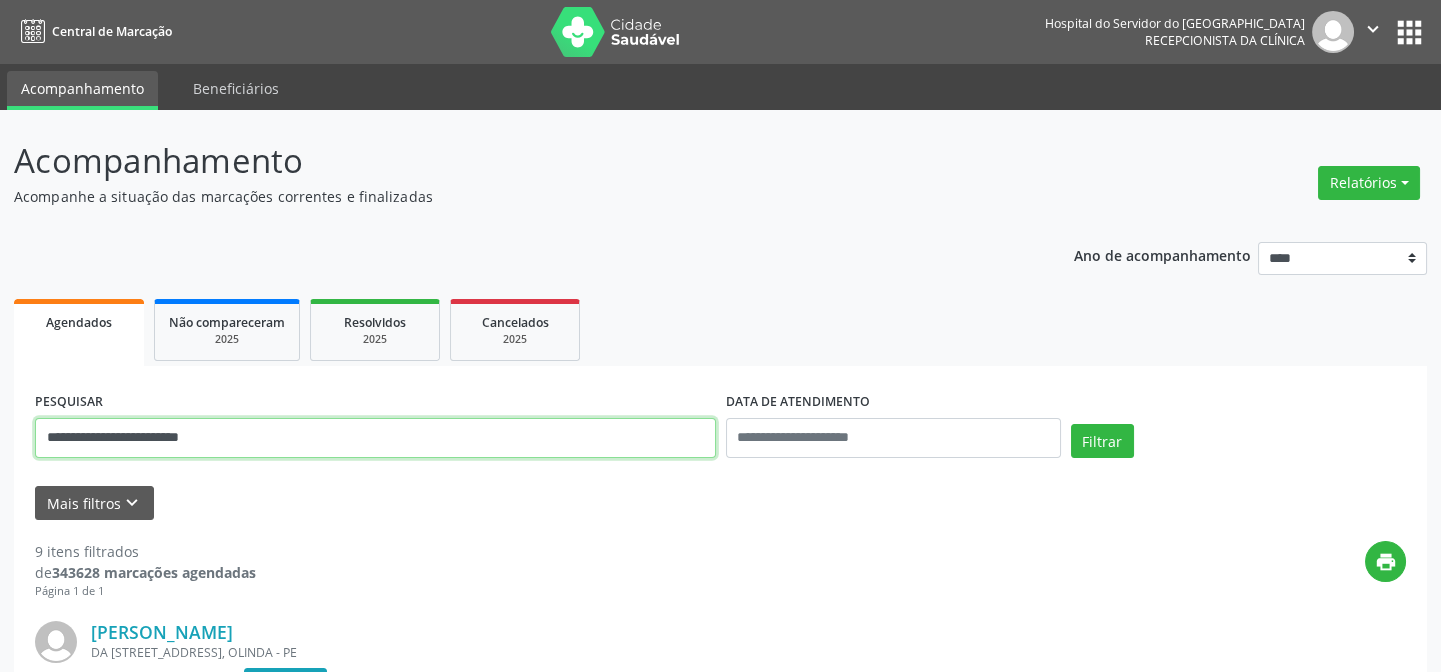 click on "**********" at bounding box center (375, 438) 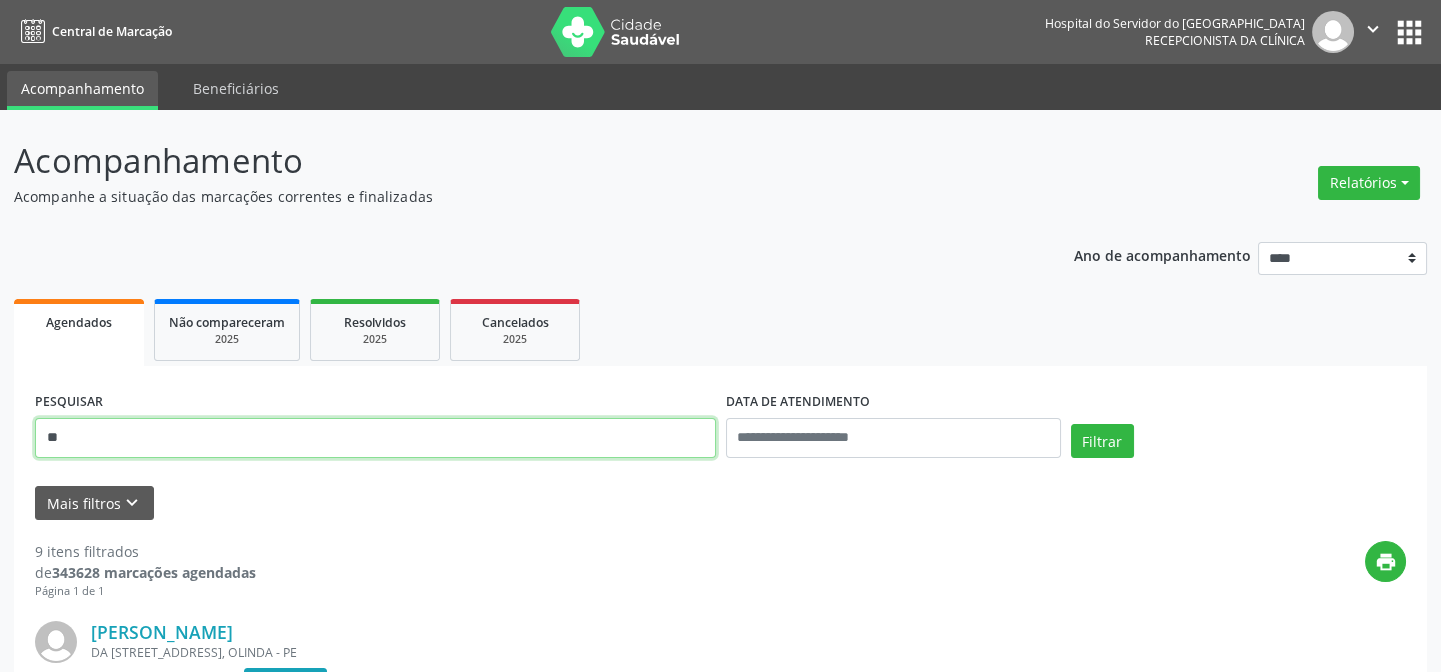 type on "*" 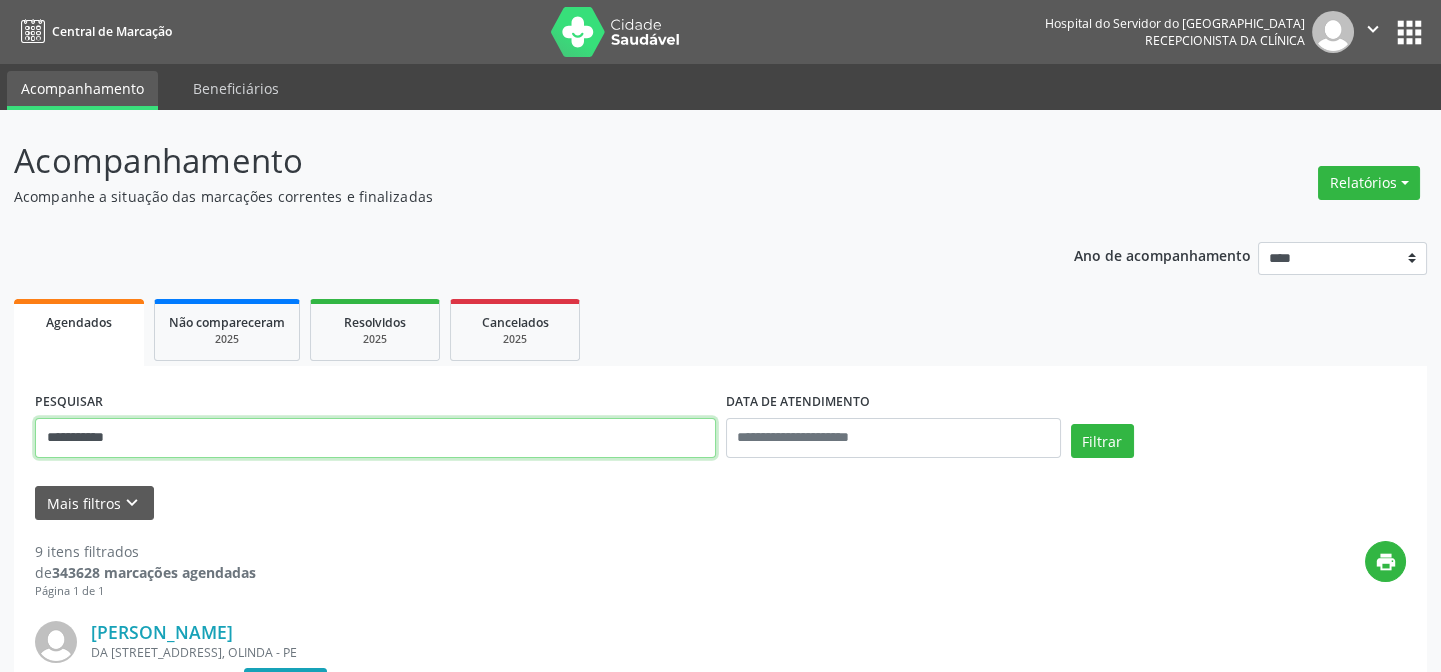 type on "**********" 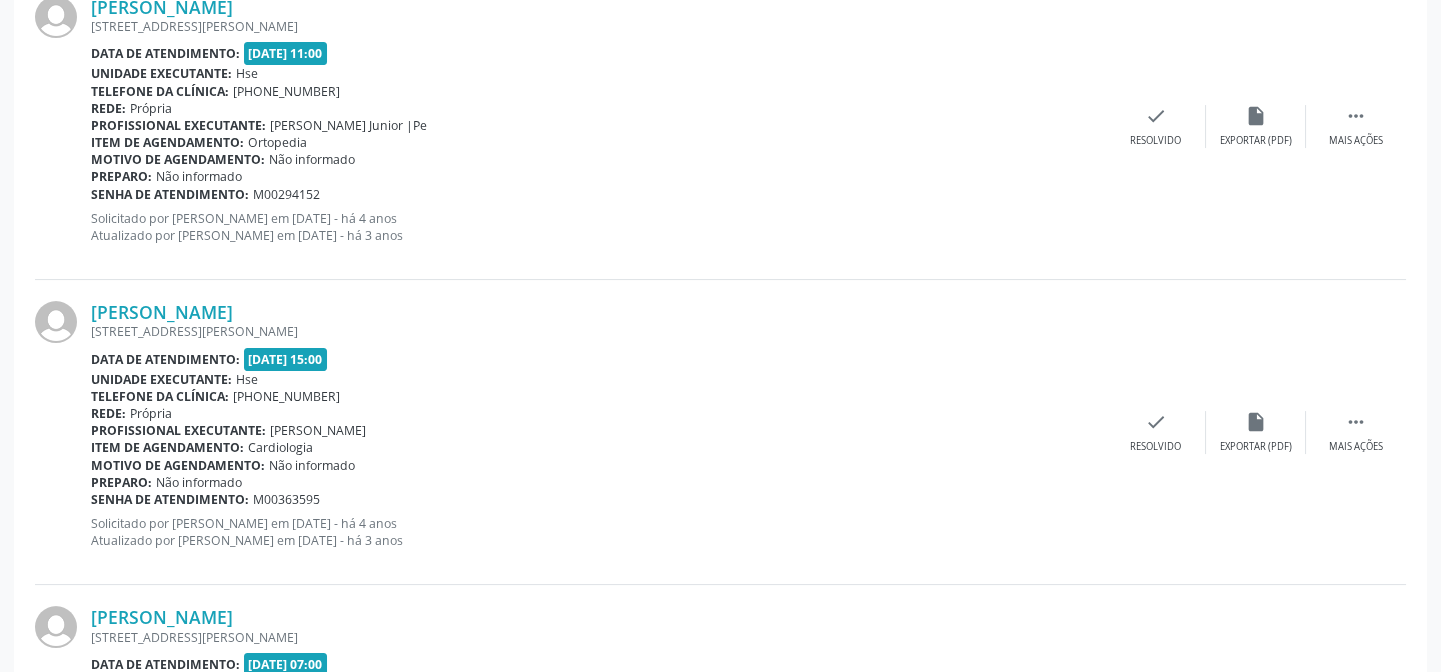 scroll, scrollTop: 1165, scrollLeft: 0, axis: vertical 